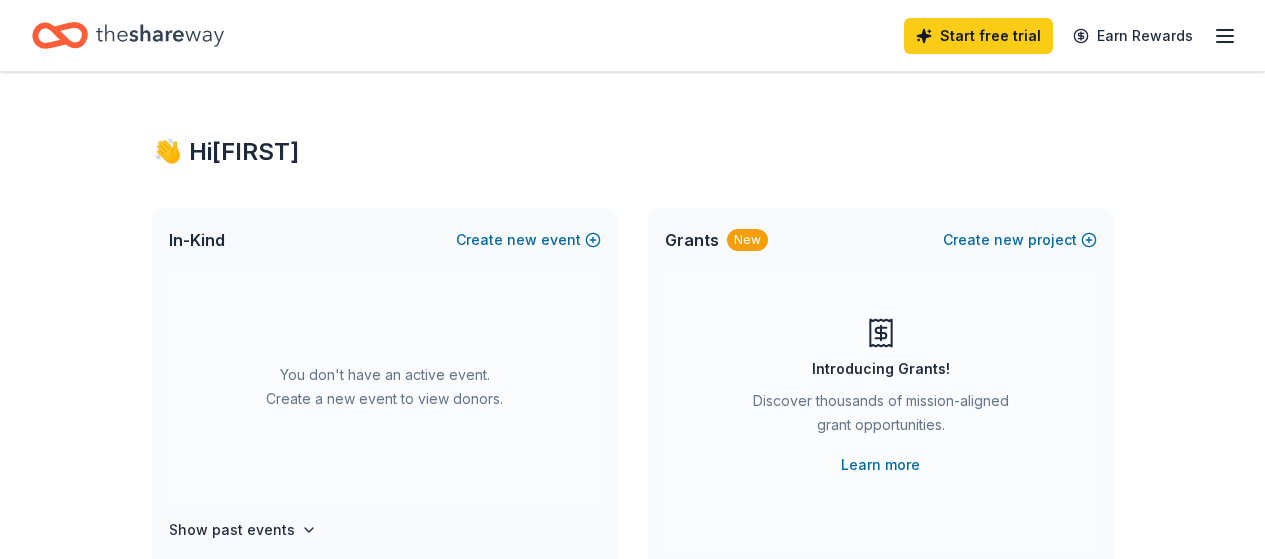scroll, scrollTop: 0, scrollLeft: 0, axis: both 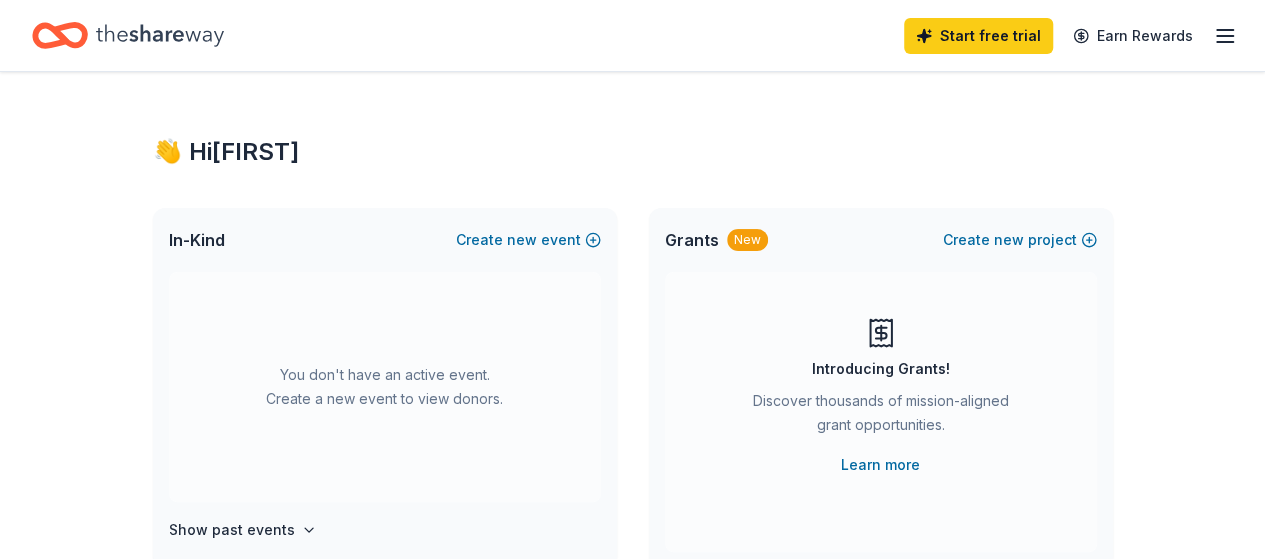 click 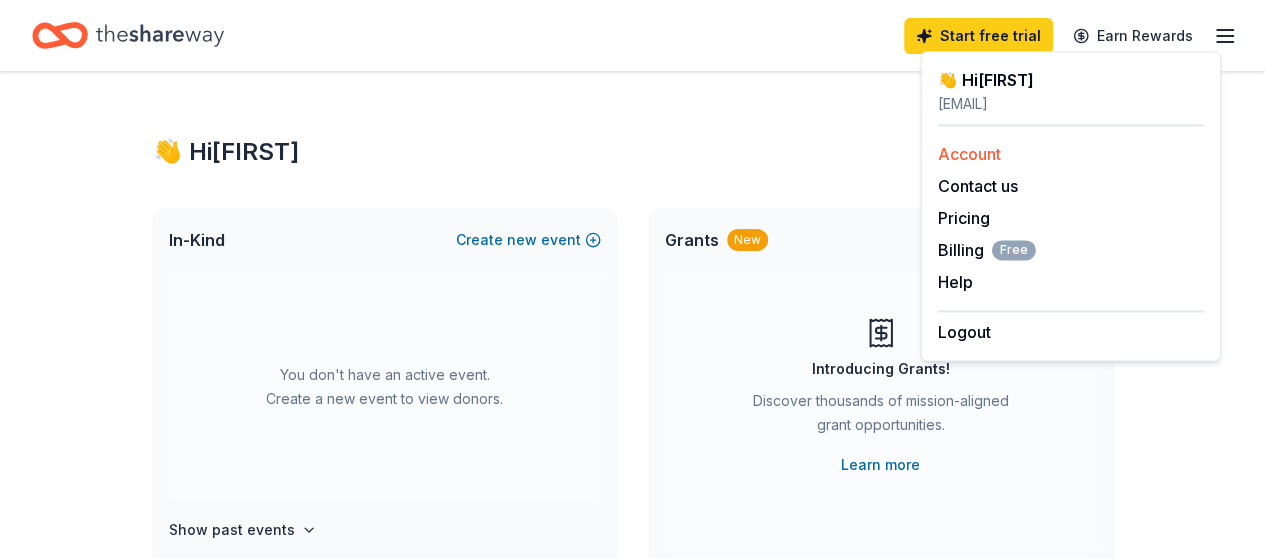 click on "Account" at bounding box center (969, 154) 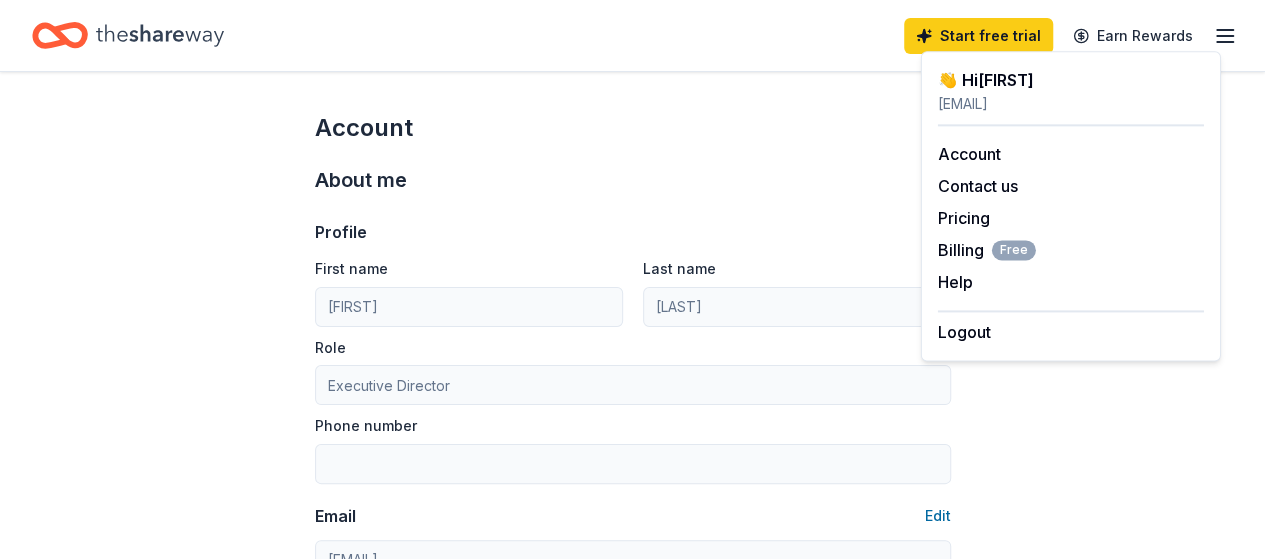 click on "Profile Edit First name [FIRST] Last name [LAST] Role Executive Director Phone number Email Edit [EMAIL] Password Edit" at bounding box center (633, 436) 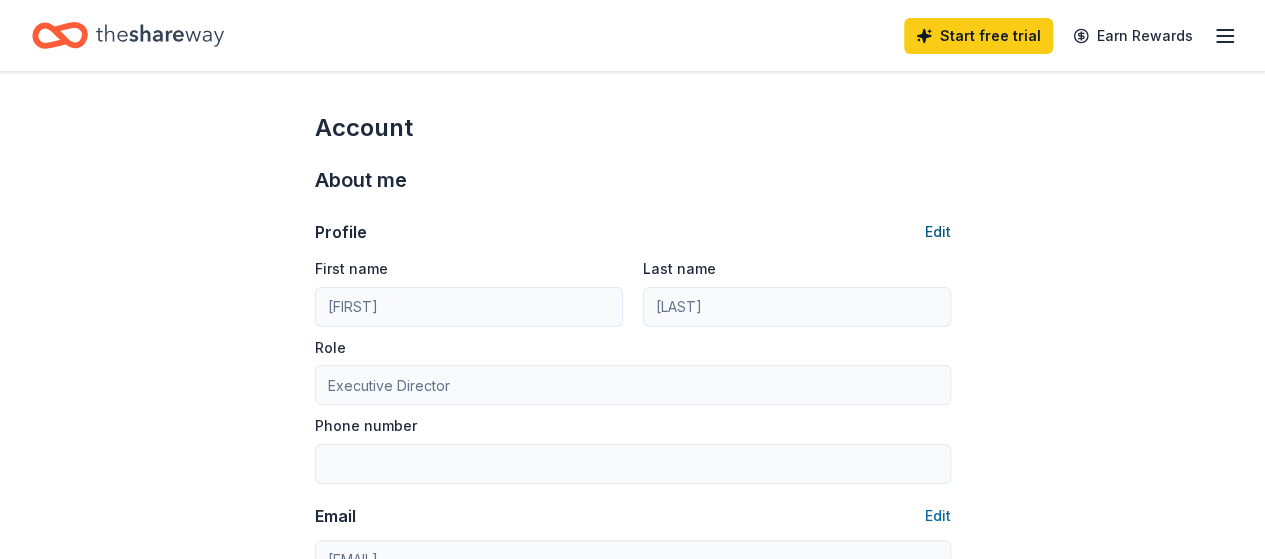 click on "Edit" at bounding box center (938, 232) 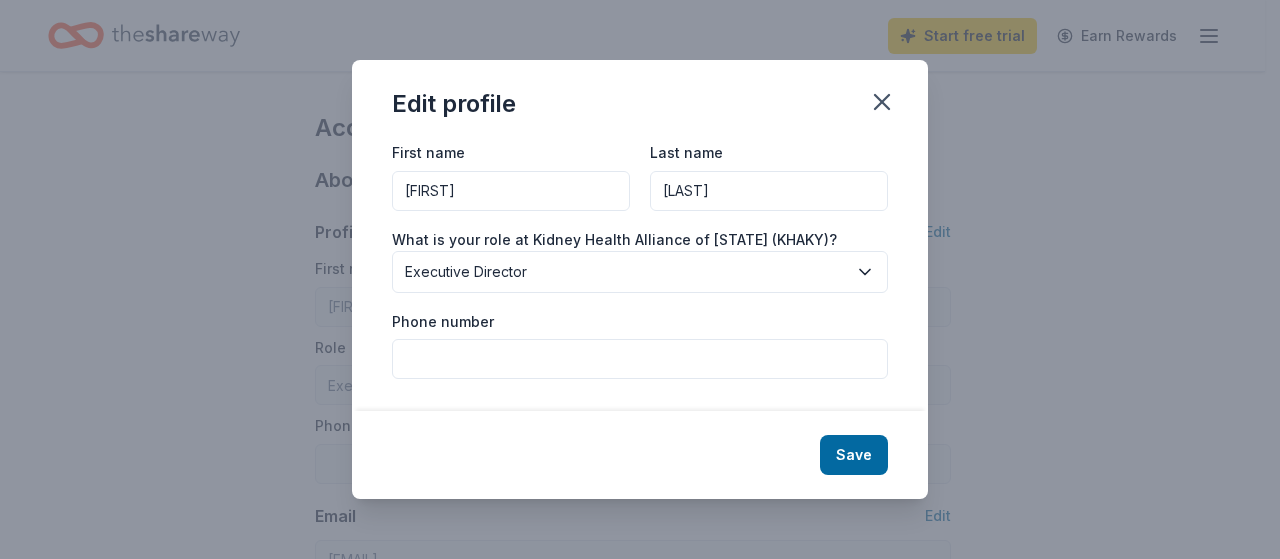 drag, startPoint x: 466, startPoint y: 196, endPoint x: 304, endPoint y: 182, distance: 162.6038 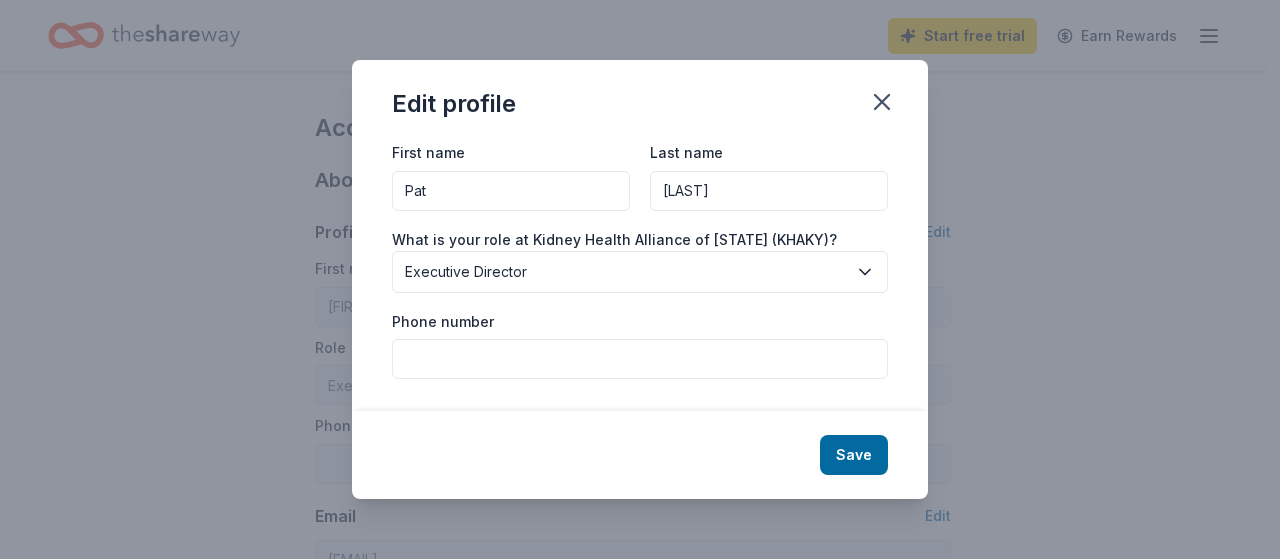 type on "Pat" 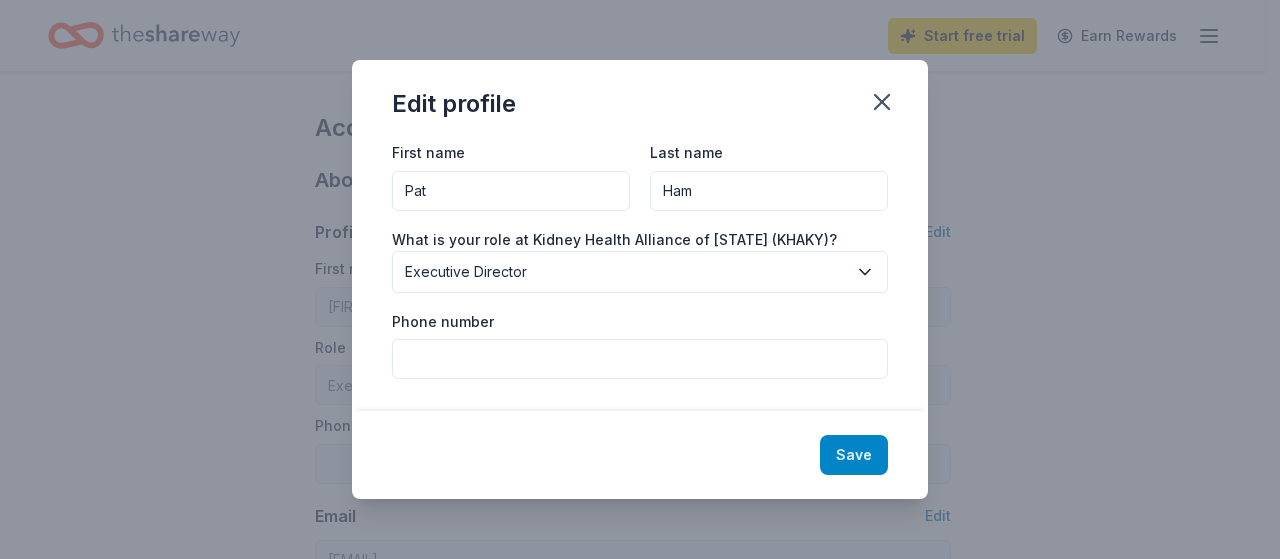 type on "Ham" 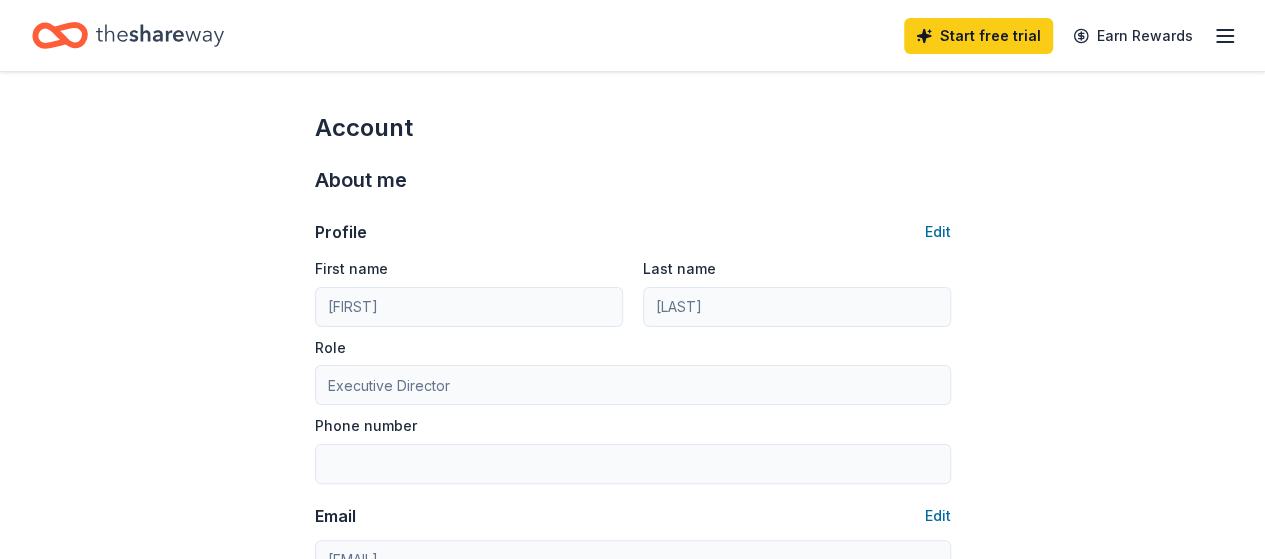 type on "Pat" 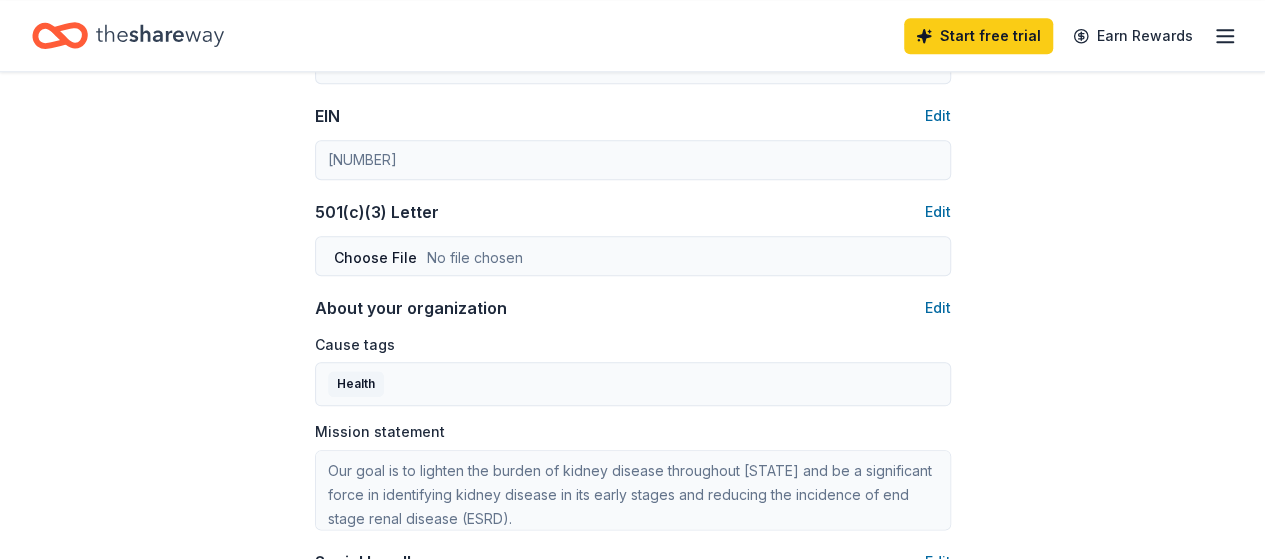 scroll, scrollTop: 986, scrollLeft: 0, axis: vertical 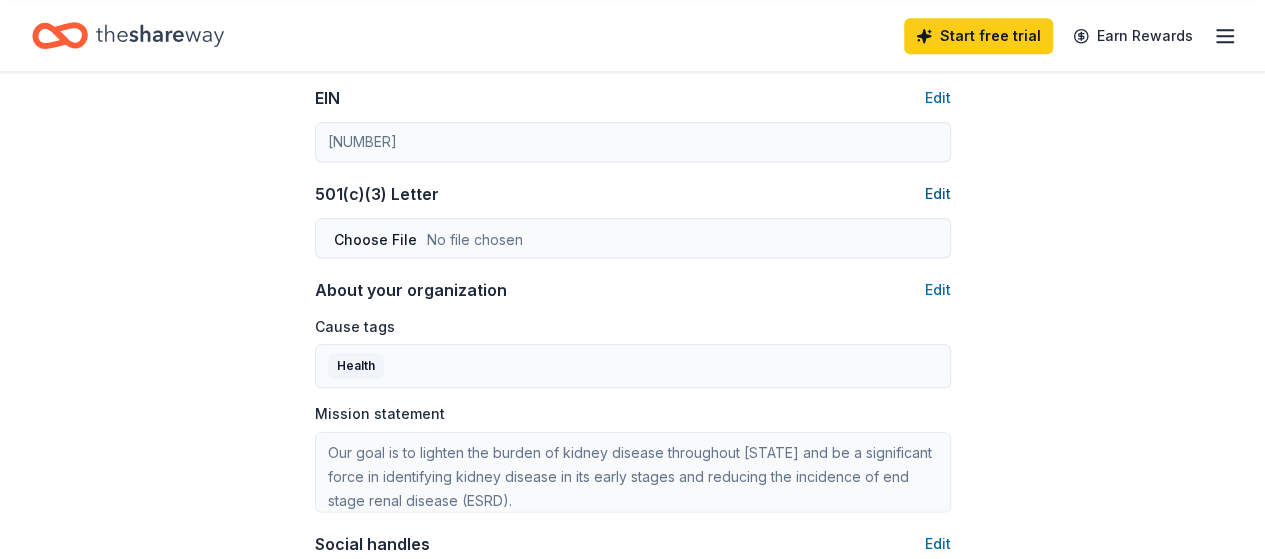 click on "Edit" at bounding box center (938, 194) 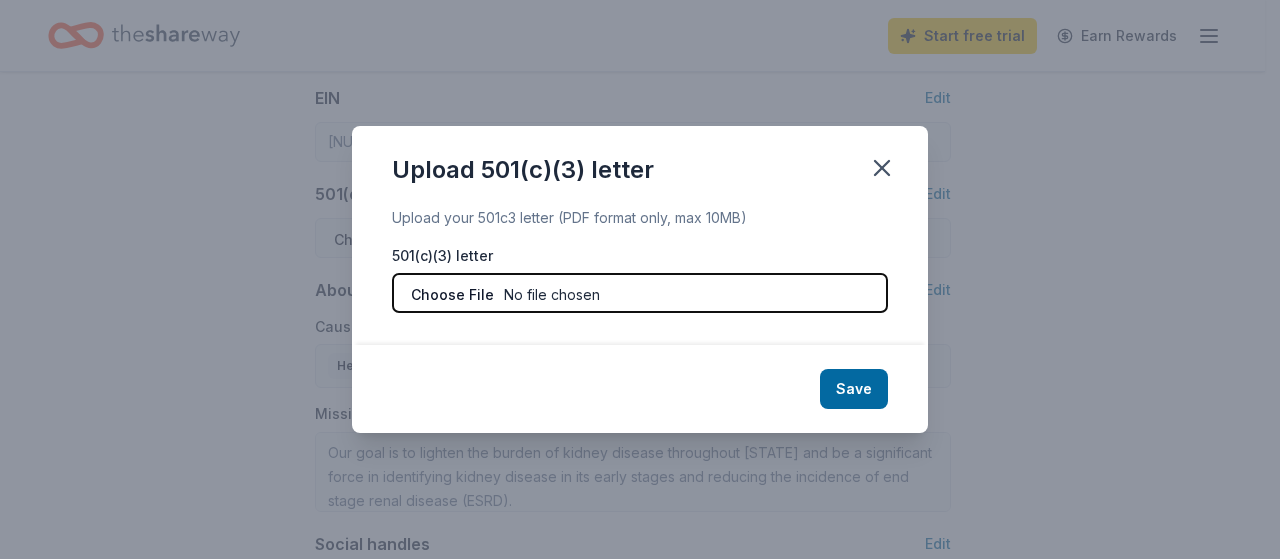 click at bounding box center [640, 293] 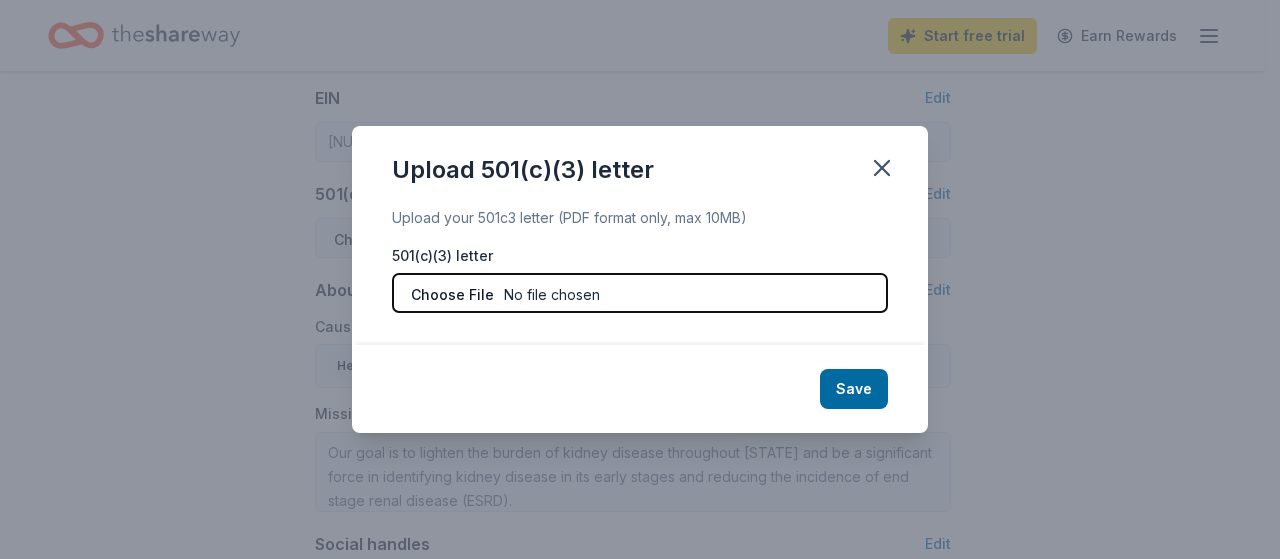 click at bounding box center [640, 293] 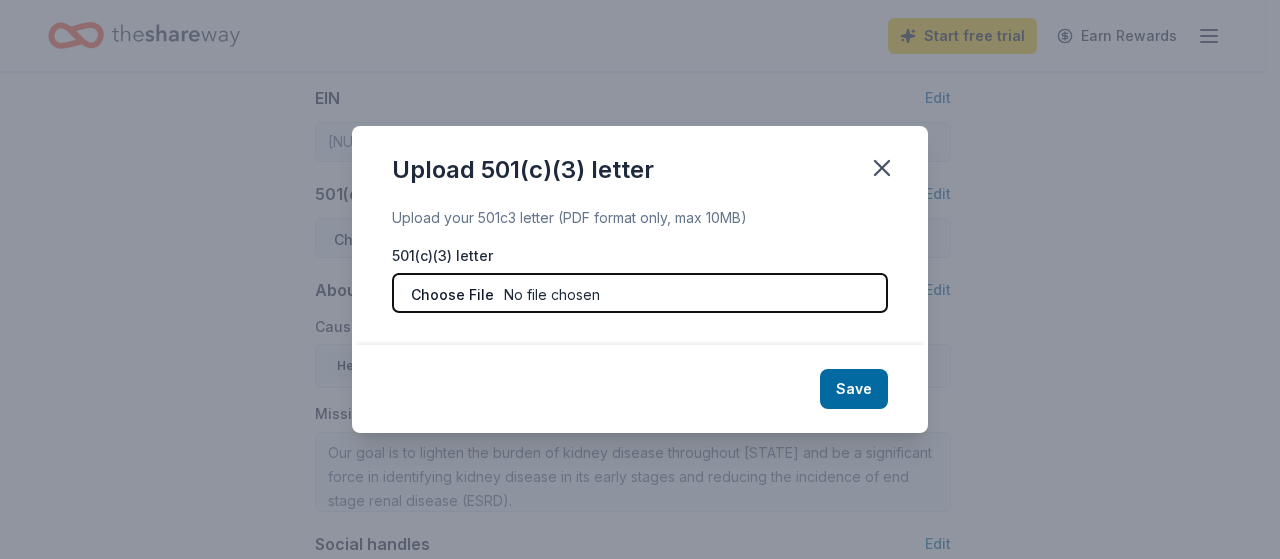 type on "C:\fakepath\[DOCUMENT]" 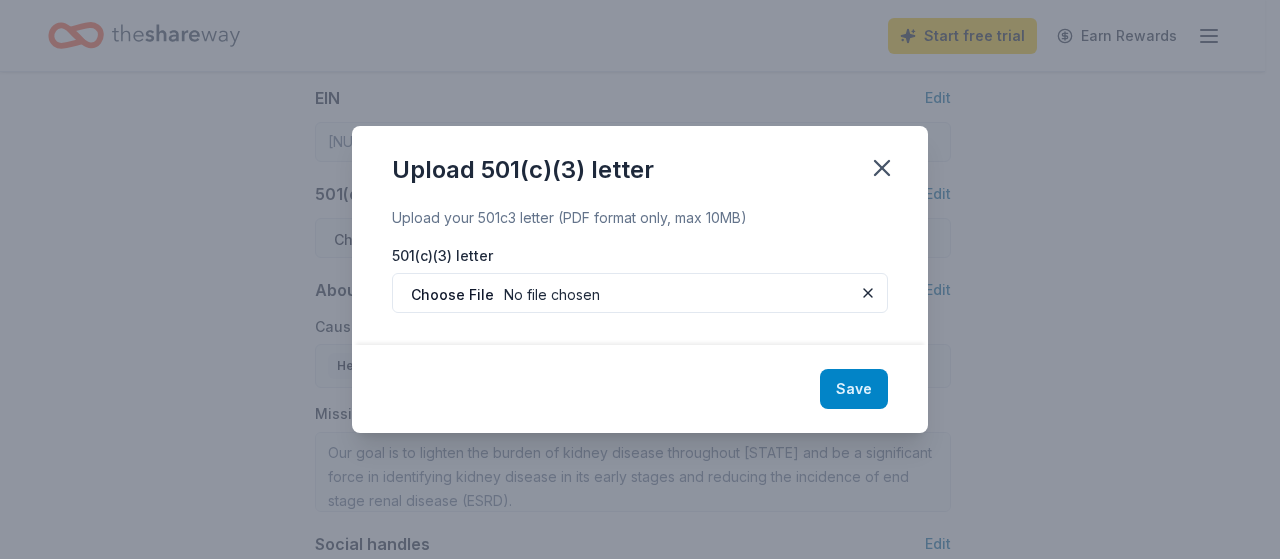 click on "Save" at bounding box center [854, 389] 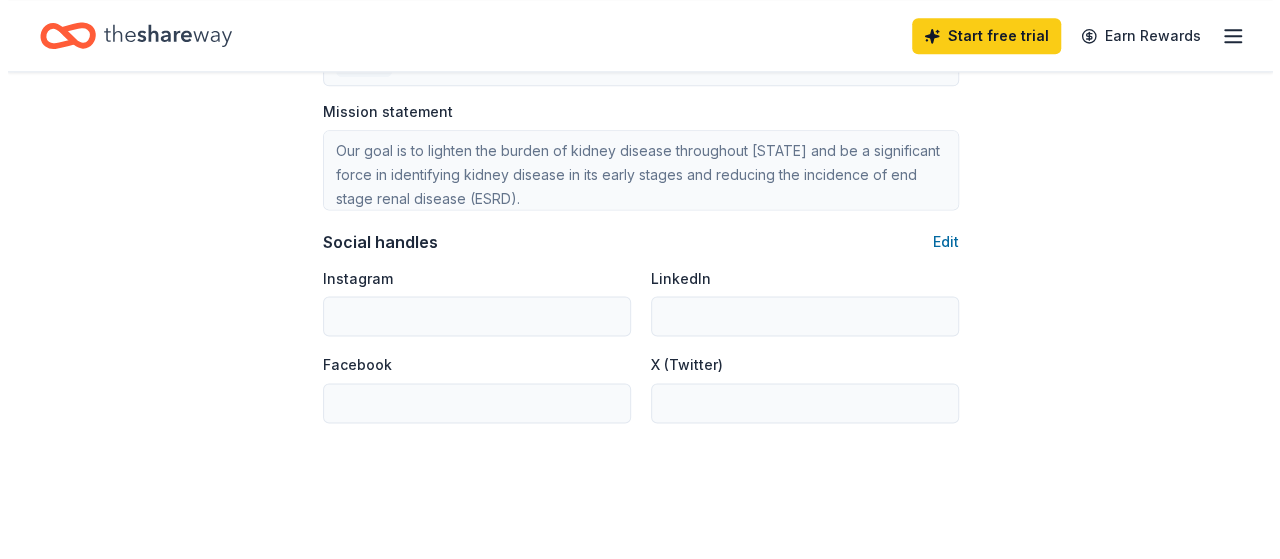 scroll, scrollTop: 1290, scrollLeft: 0, axis: vertical 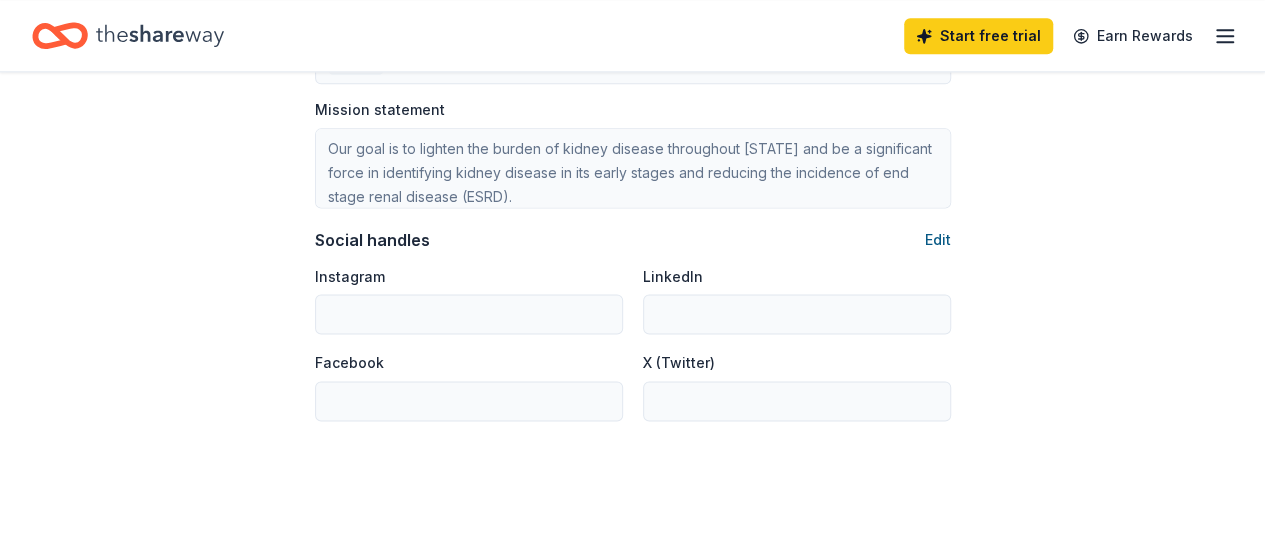 click on "Edit" at bounding box center (938, 240) 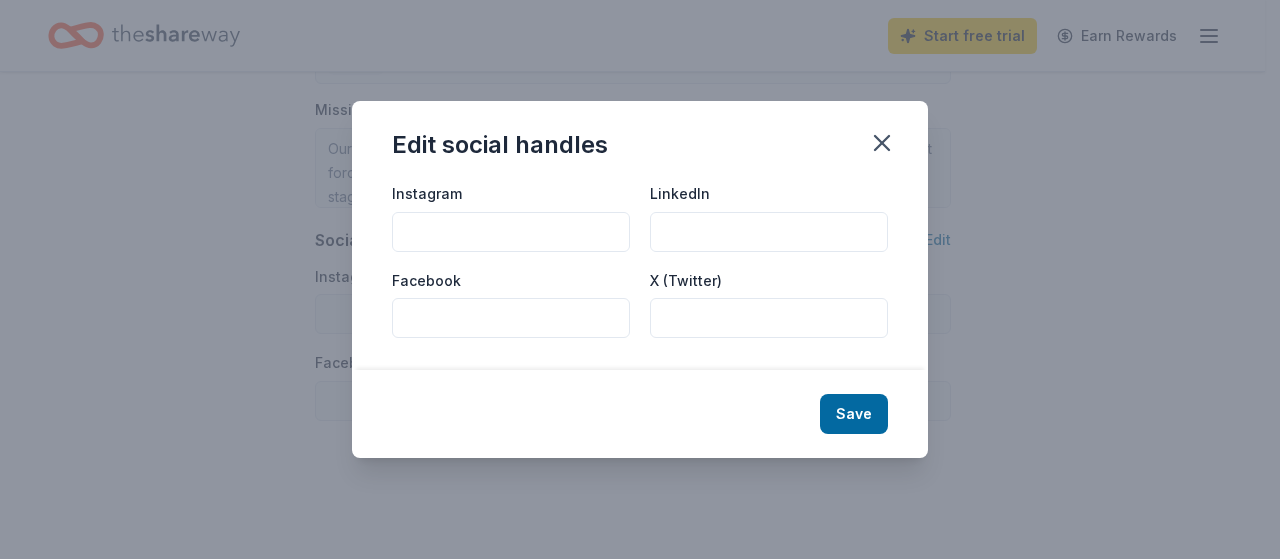 click on "Facebook" at bounding box center (511, 318) 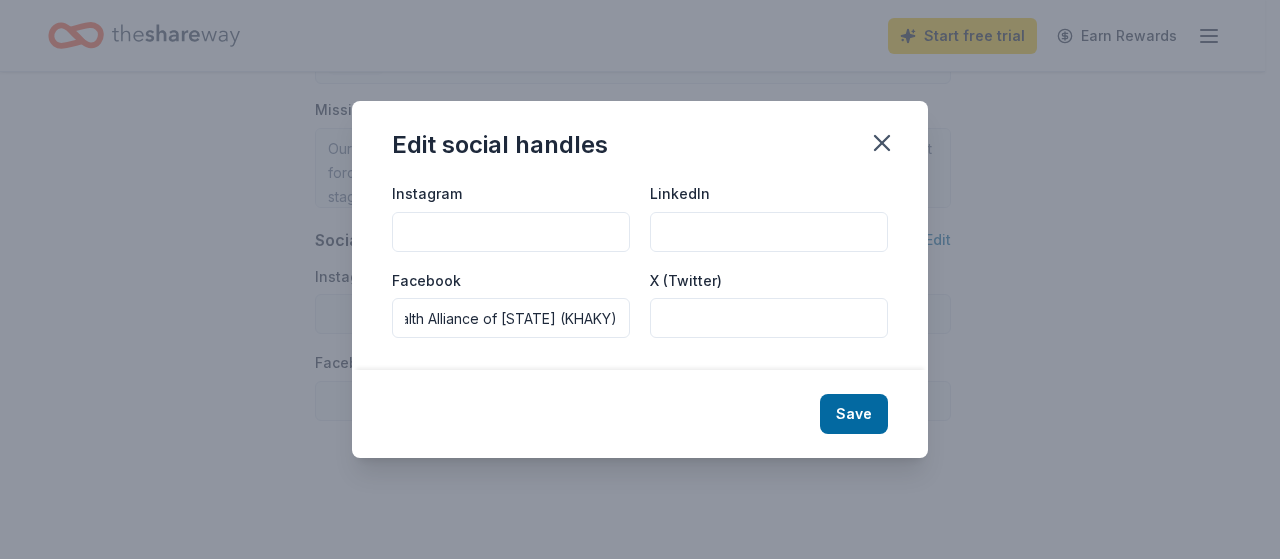 scroll, scrollTop: 0, scrollLeft: 81, axis: horizontal 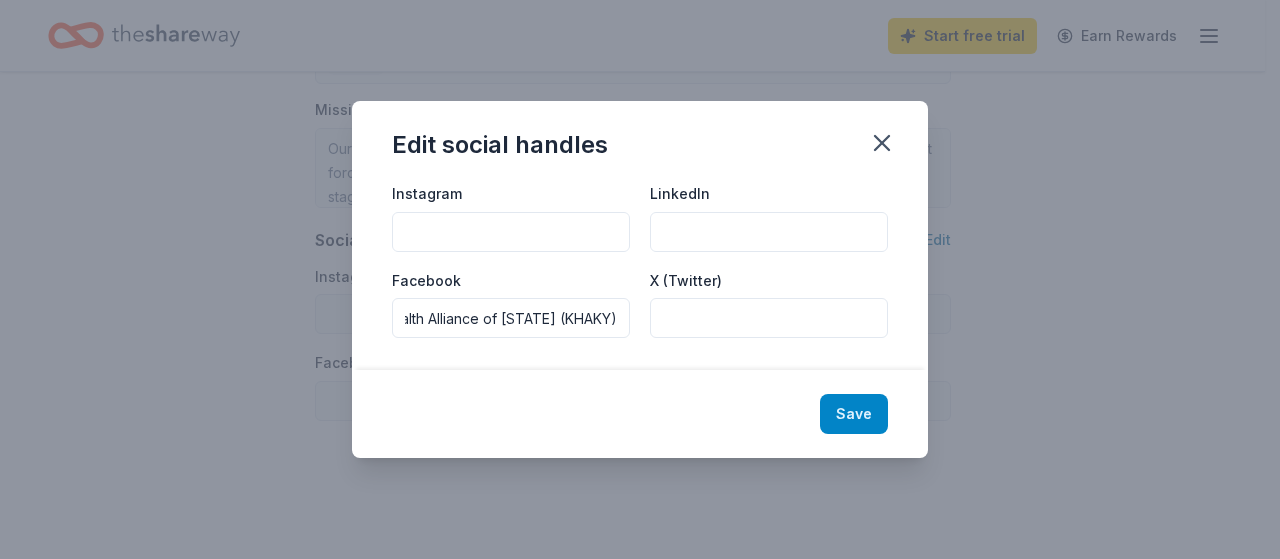 type on "Kidney Health Alliance of [STATE] (KHAKY)" 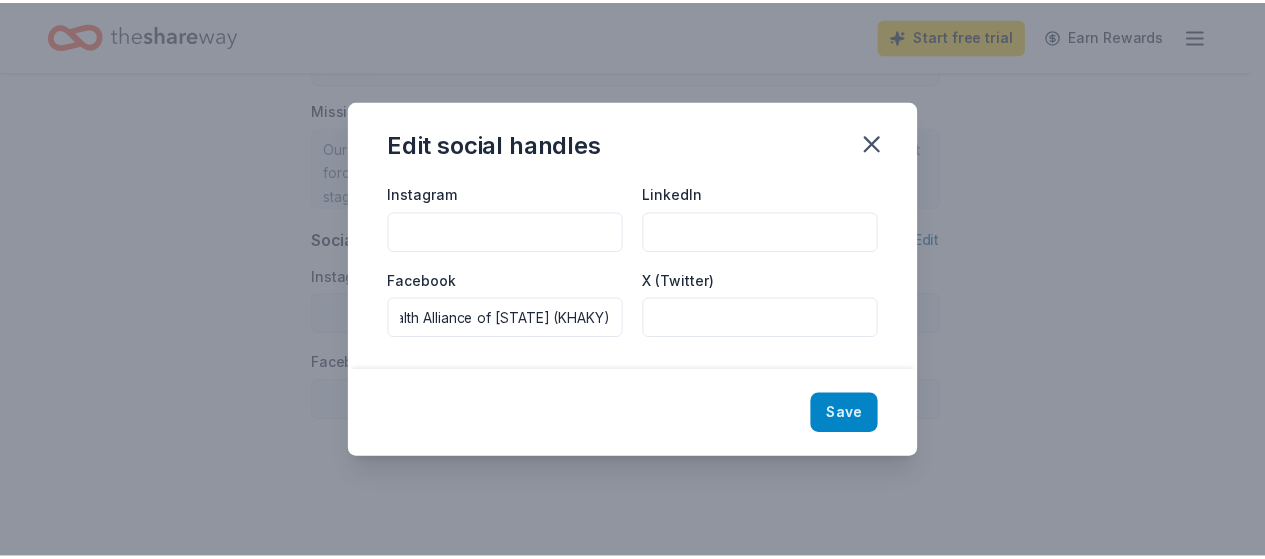 scroll, scrollTop: 0, scrollLeft: 0, axis: both 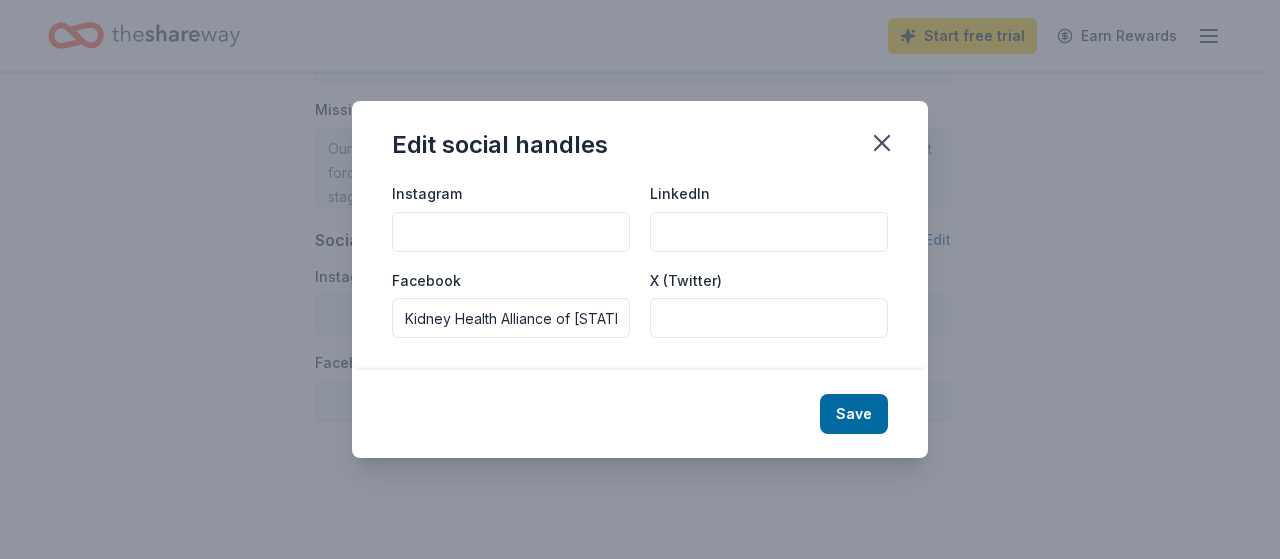 click on "Save" at bounding box center [854, 414] 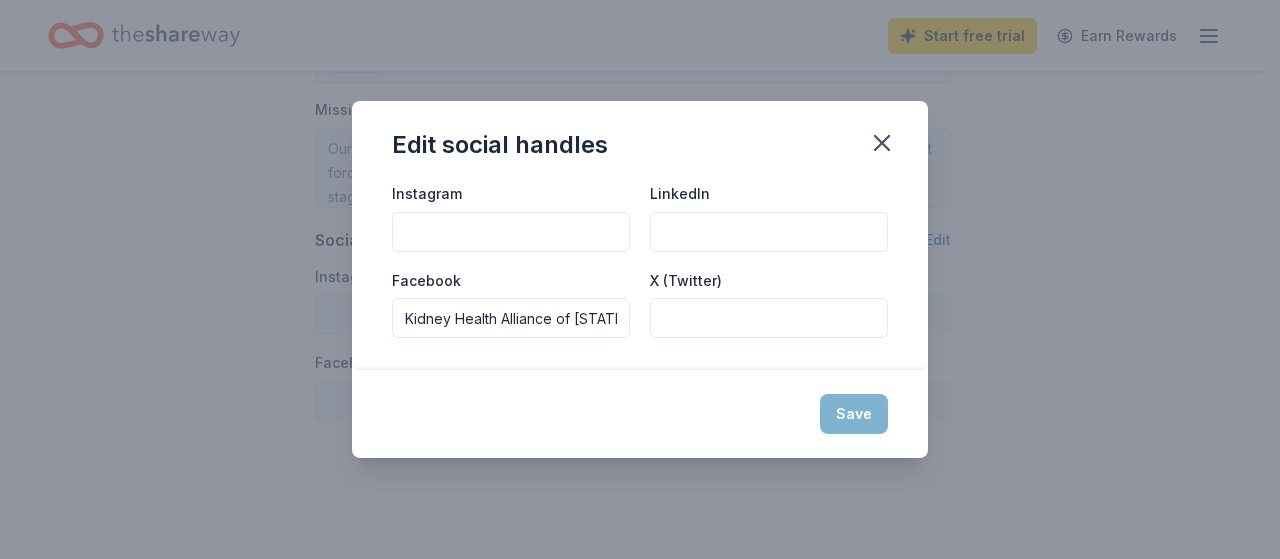 type on "Kidney Health Alliance of [STATE] (KHAKY)" 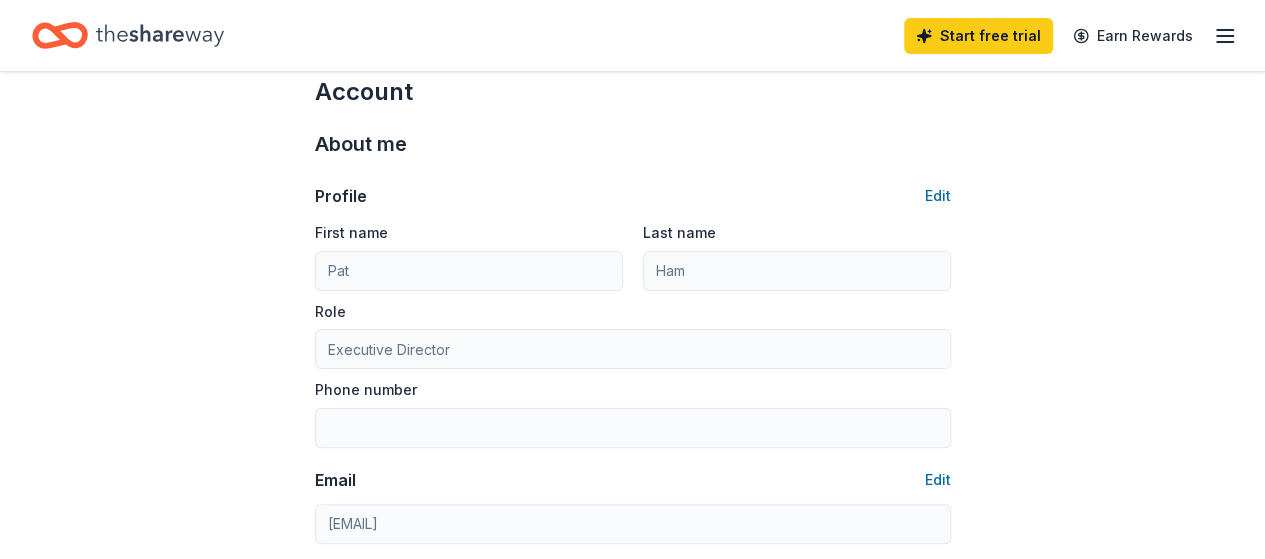 scroll, scrollTop: 0, scrollLeft: 0, axis: both 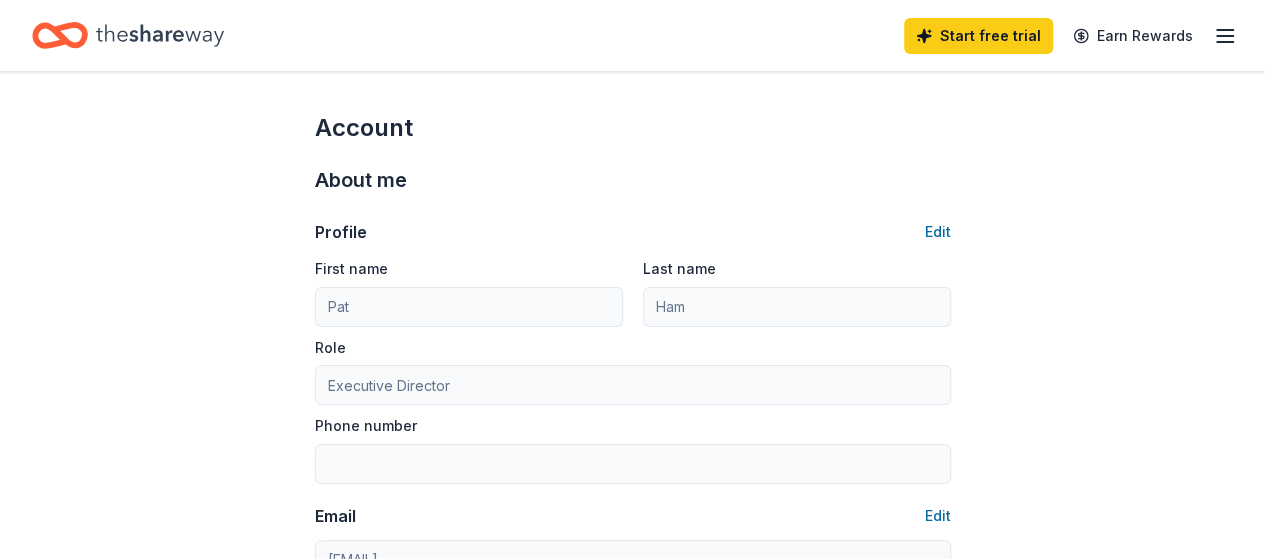 click 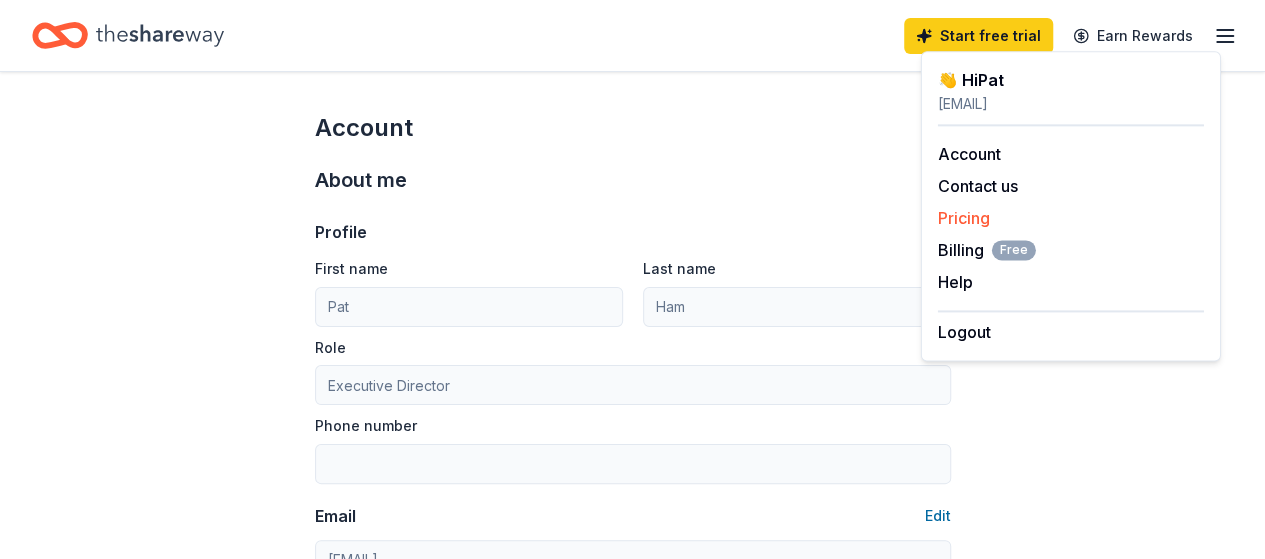 click on "Pricing" at bounding box center [964, 218] 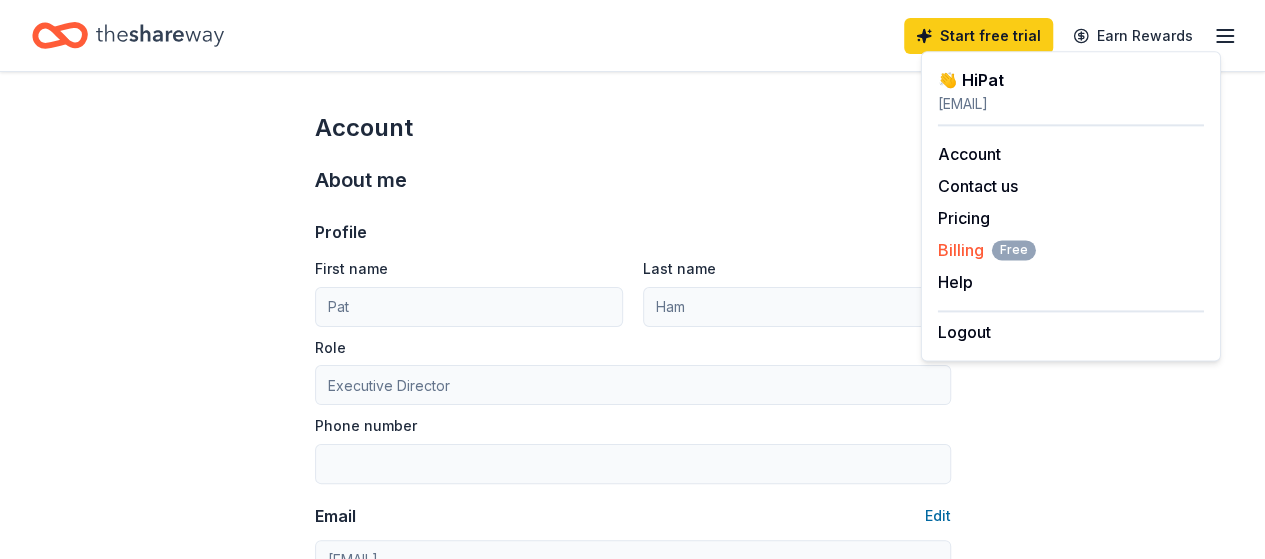 click on "Billing Free" at bounding box center [987, 250] 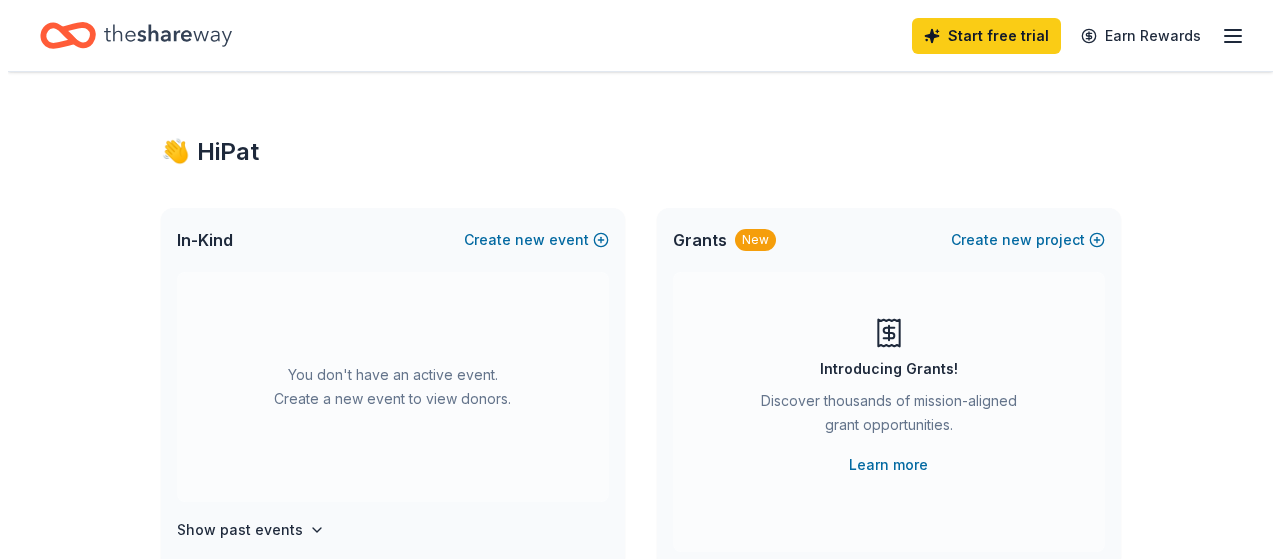 scroll, scrollTop: 0, scrollLeft: 0, axis: both 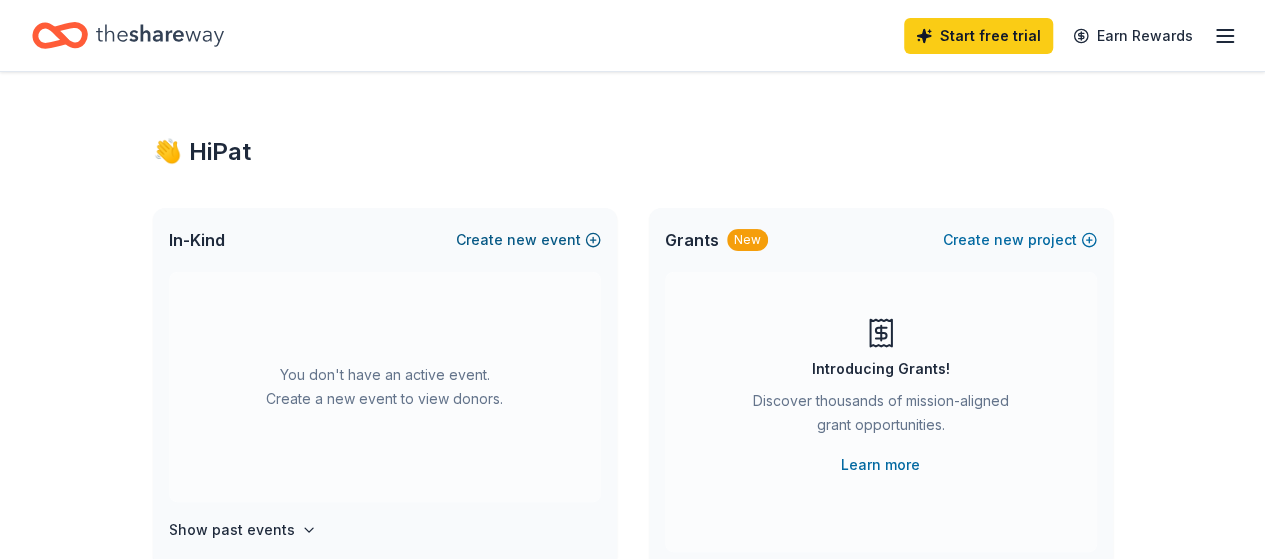 click on "new" at bounding box center [522, 240] 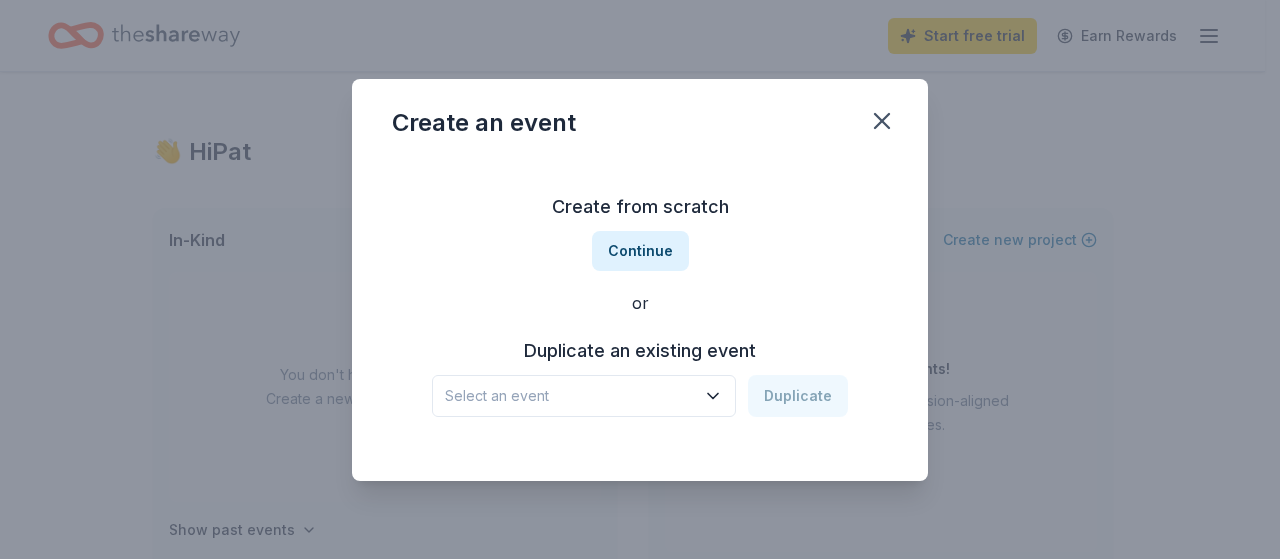 click 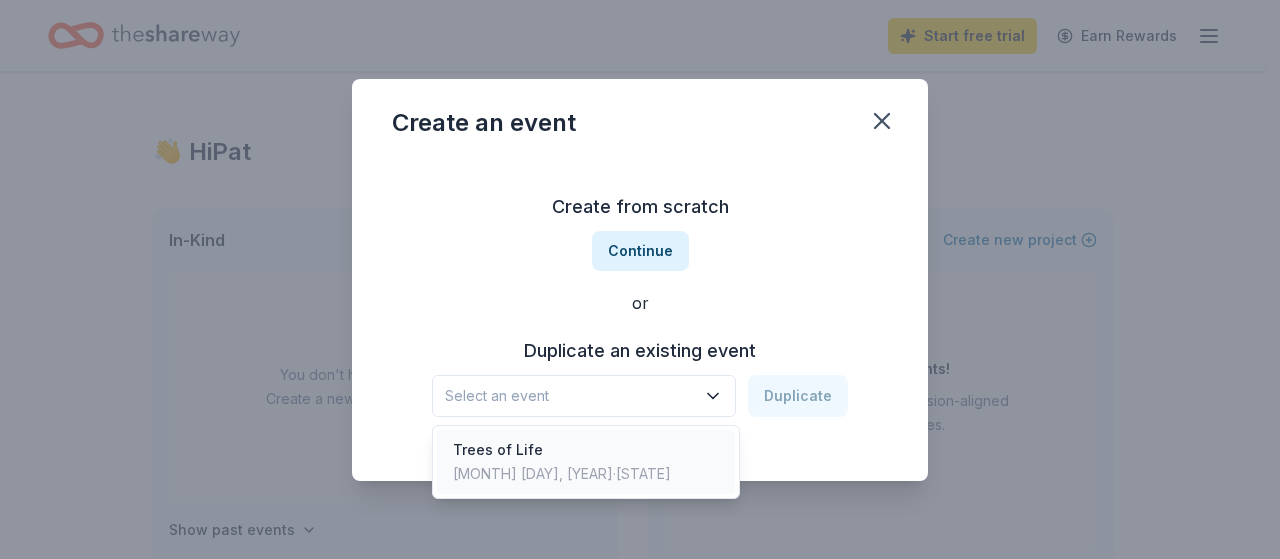 click on "Trees of Life" at bounding box center (562, 450) 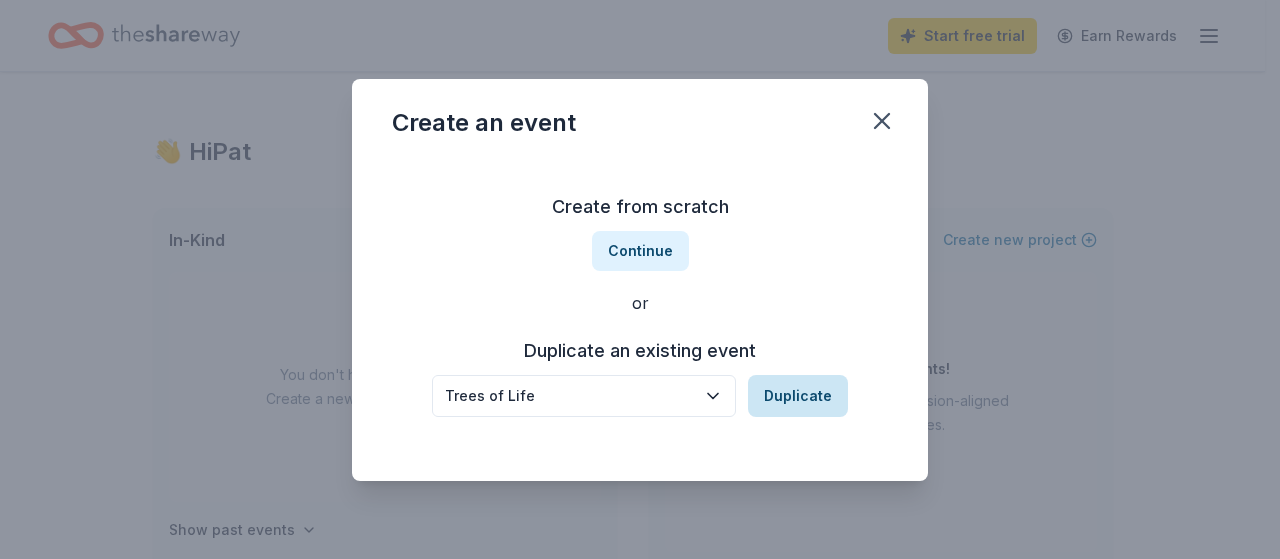 click on "Duplicate" at bounding box center (798, 396) 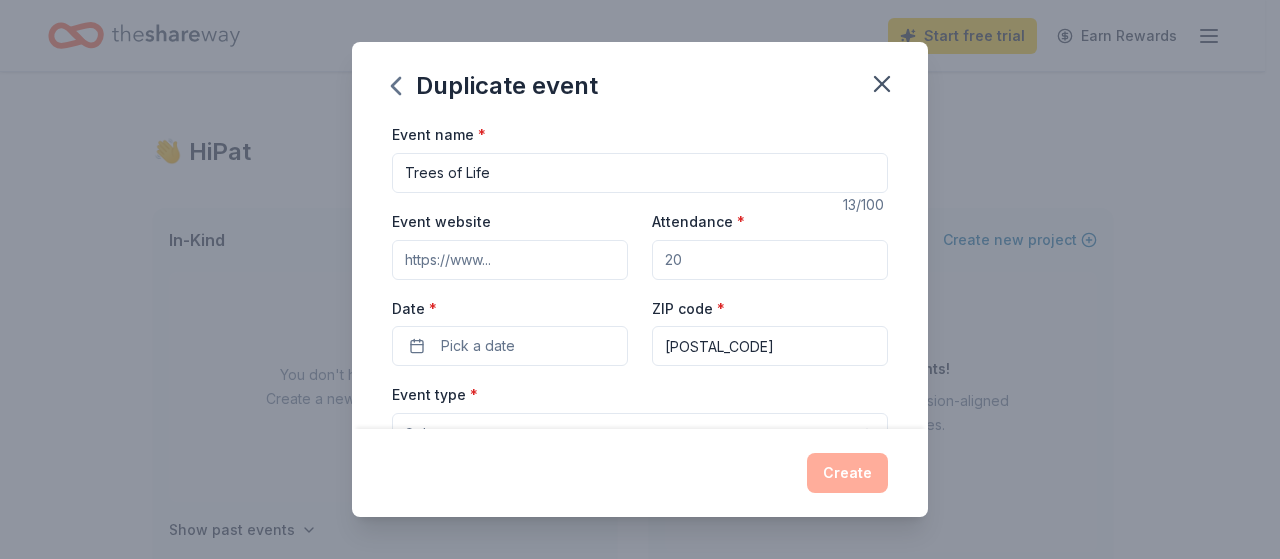 click on "Attendance *" at bounding box center [770, 260] 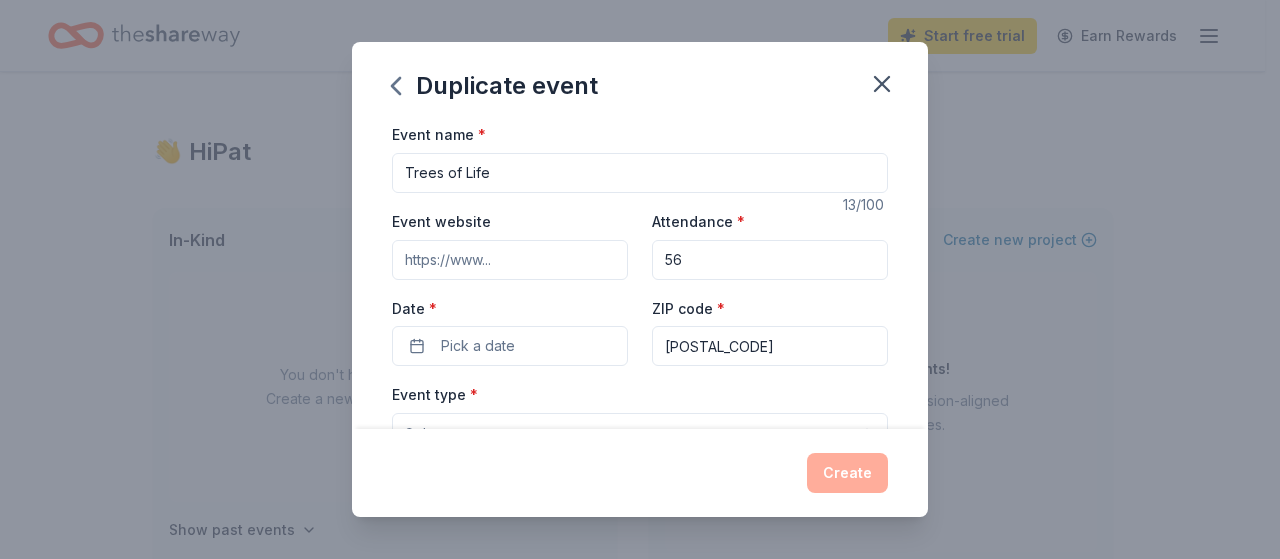 type on "5" 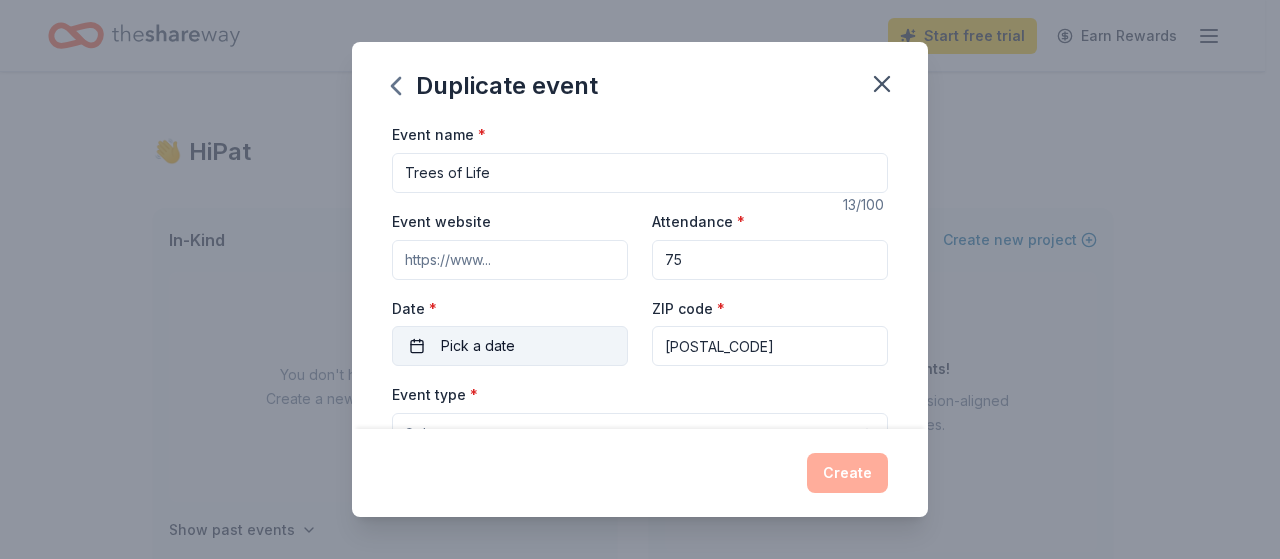 type on "75" 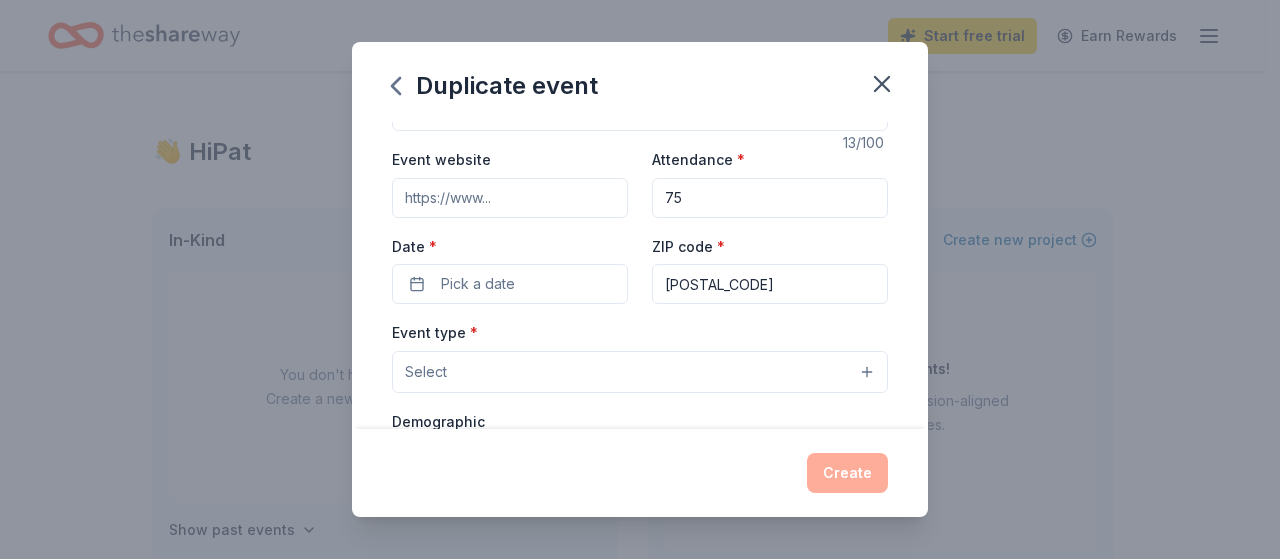 scroll, scrollTop: 0, scrollLeft: 0, axis: both 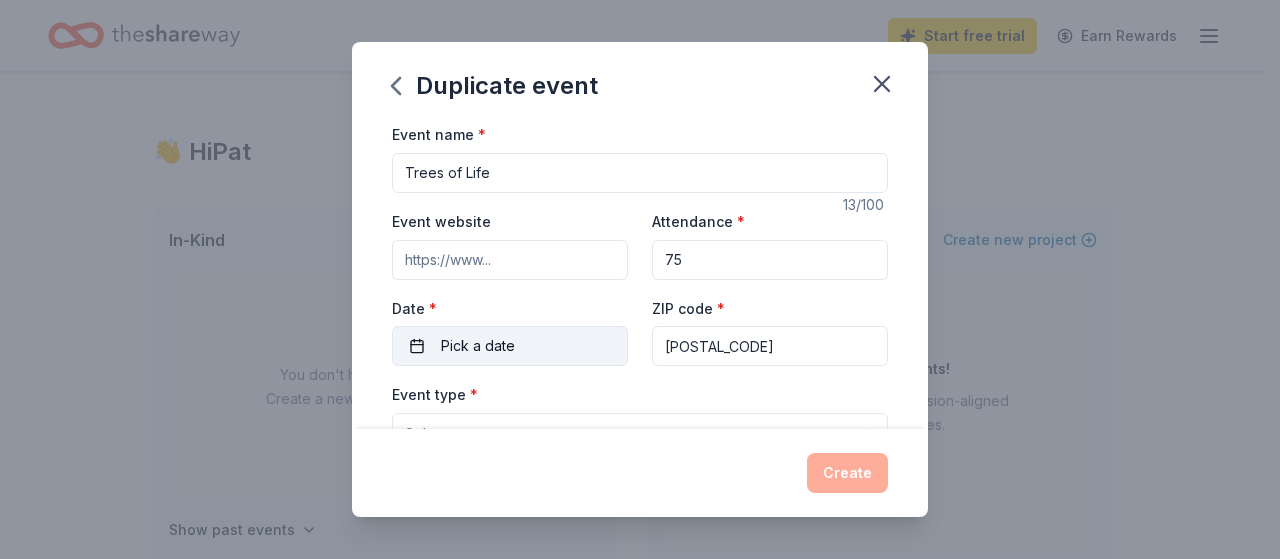 click on "Pick a date" at bounding box center [510, 346] 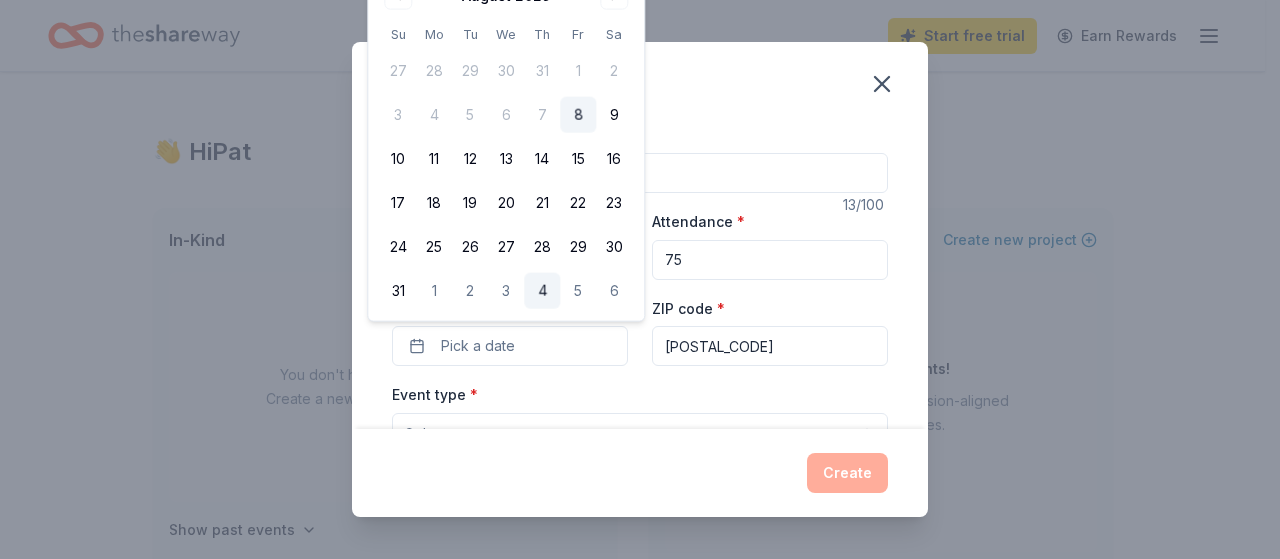 type 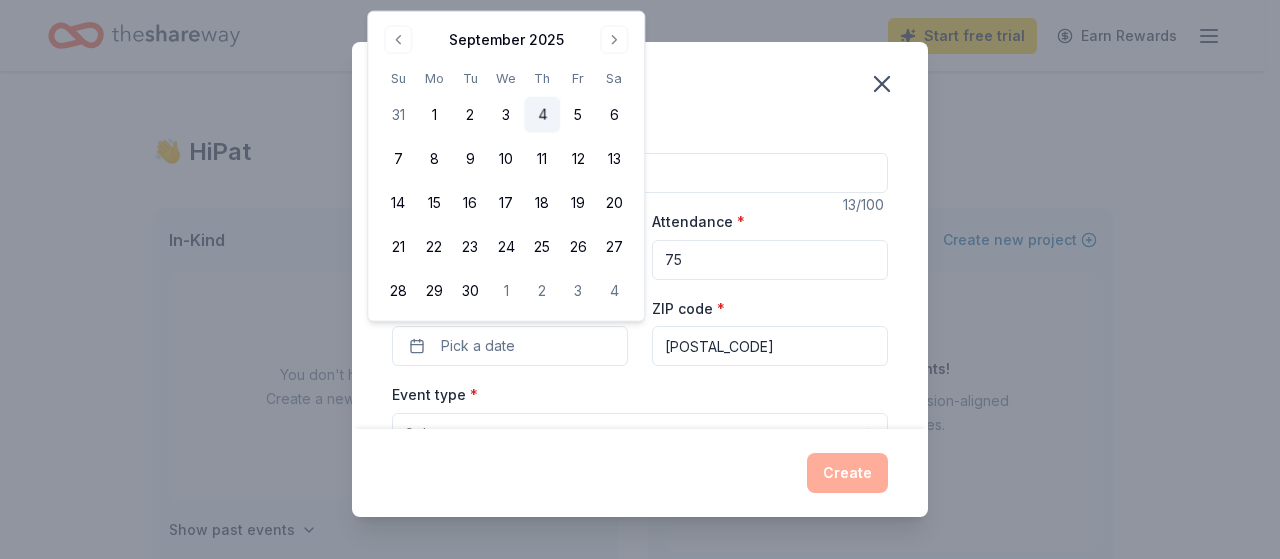 type 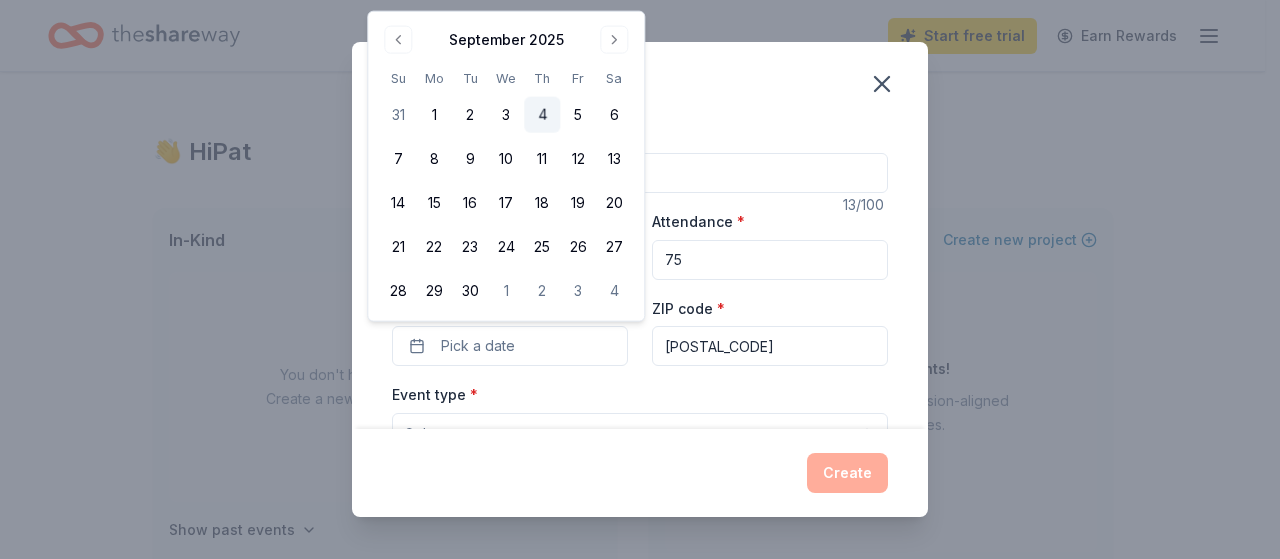 type 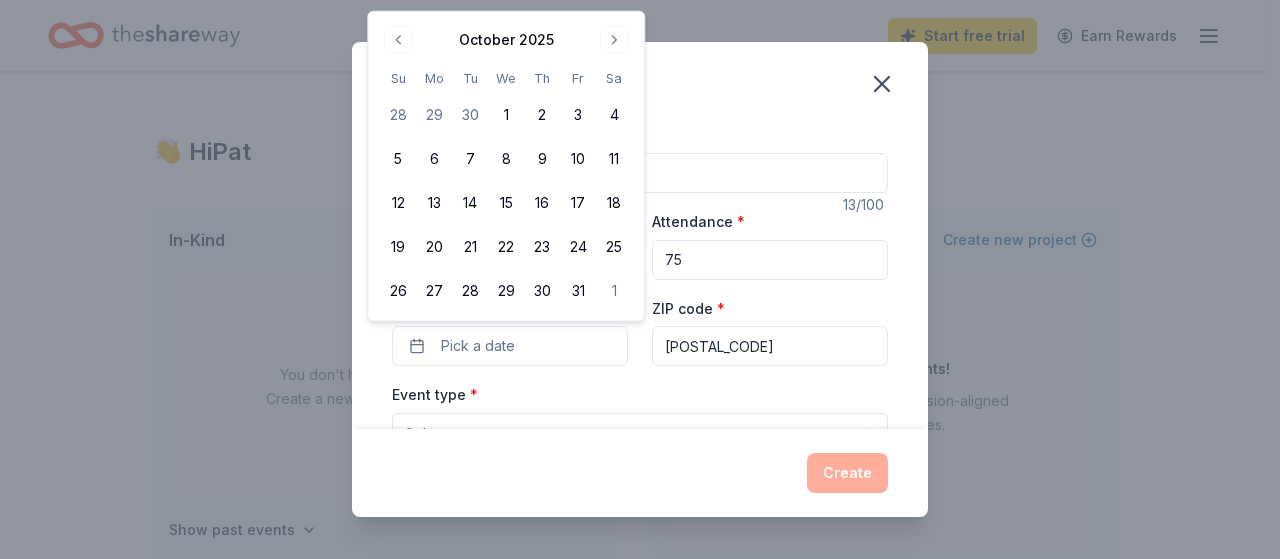 type 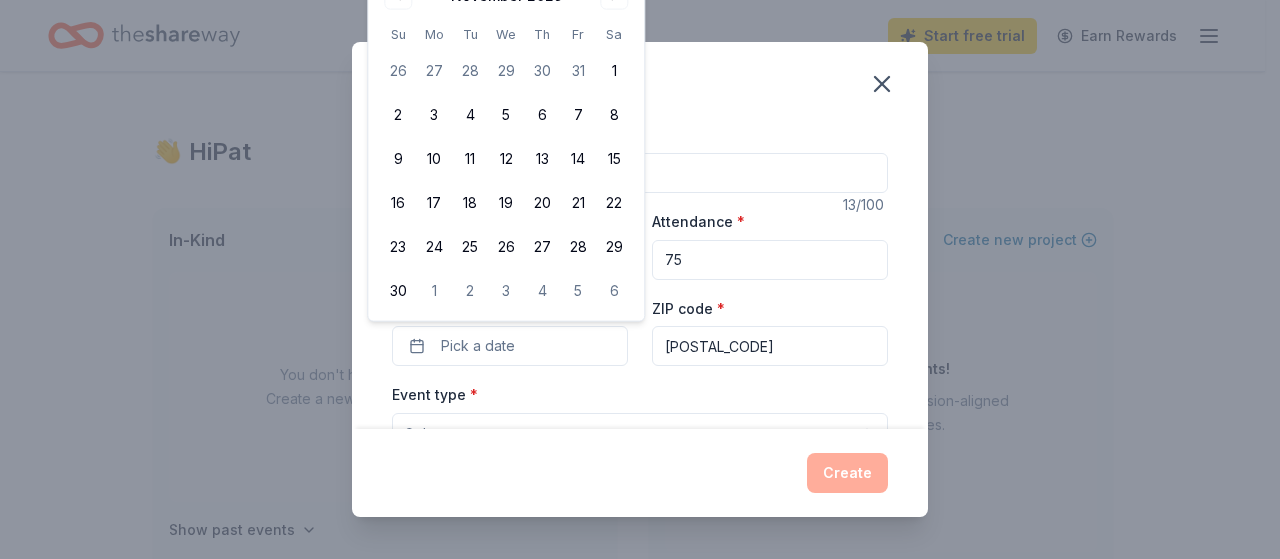 type 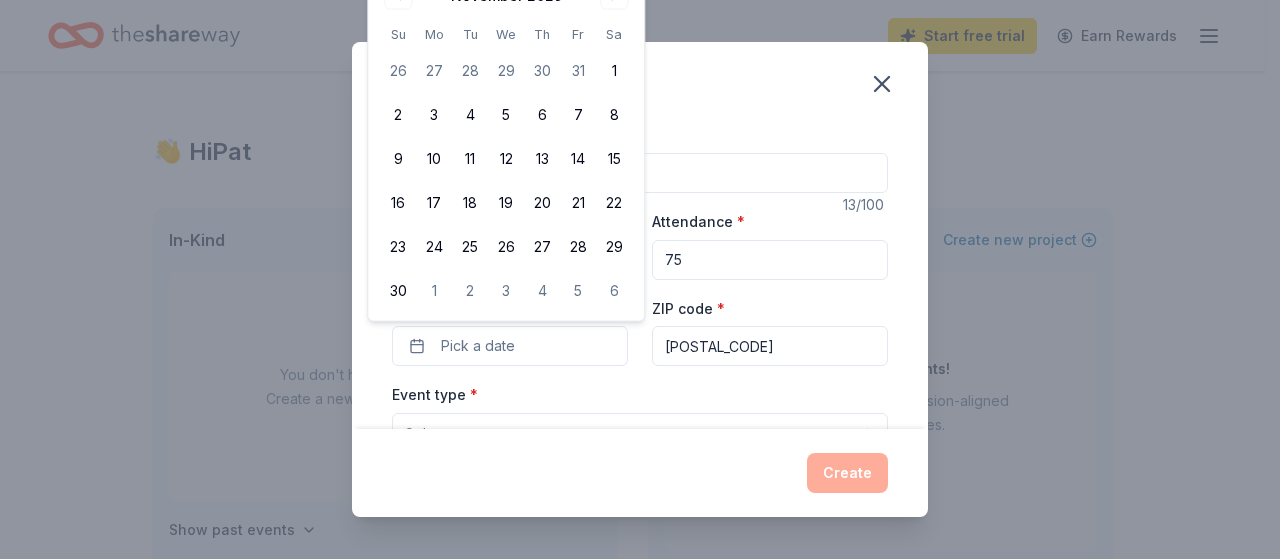 type 